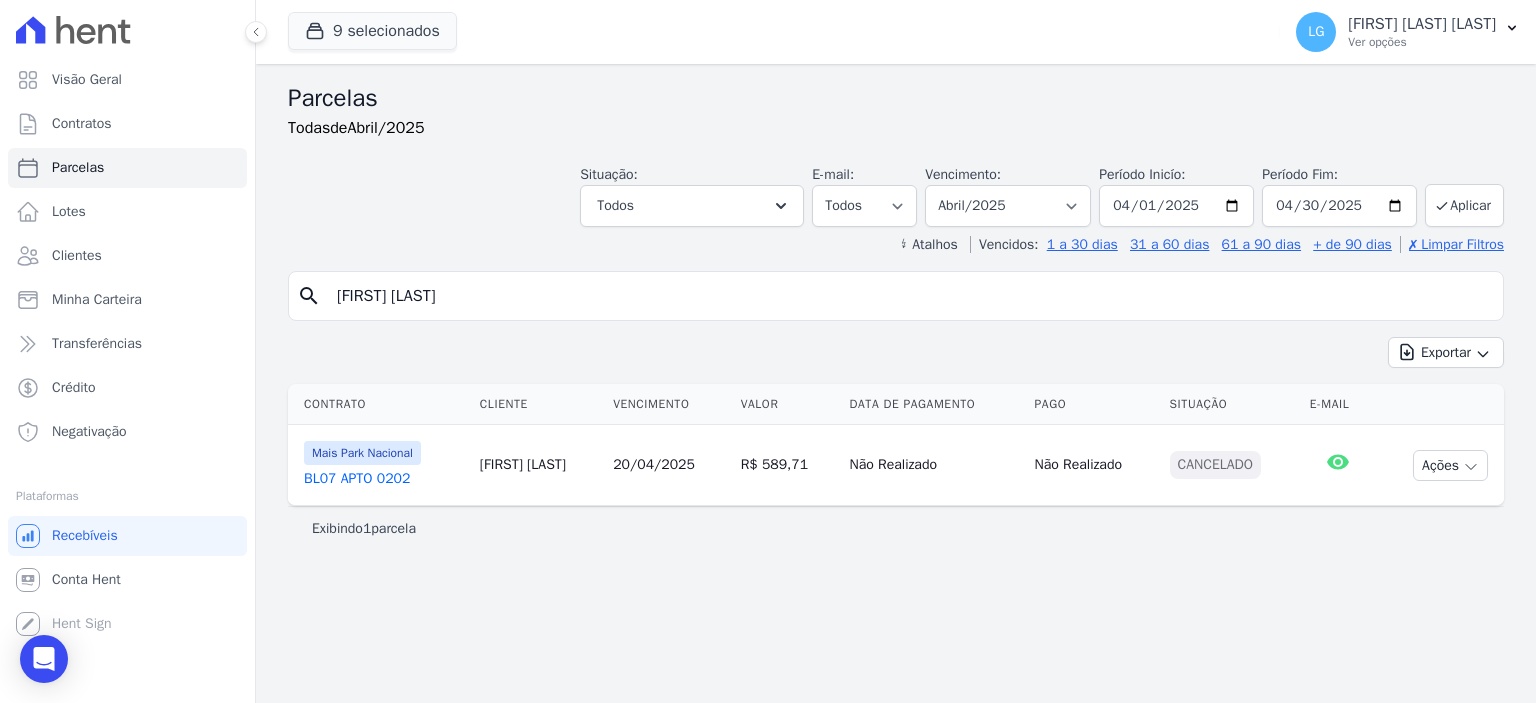 select 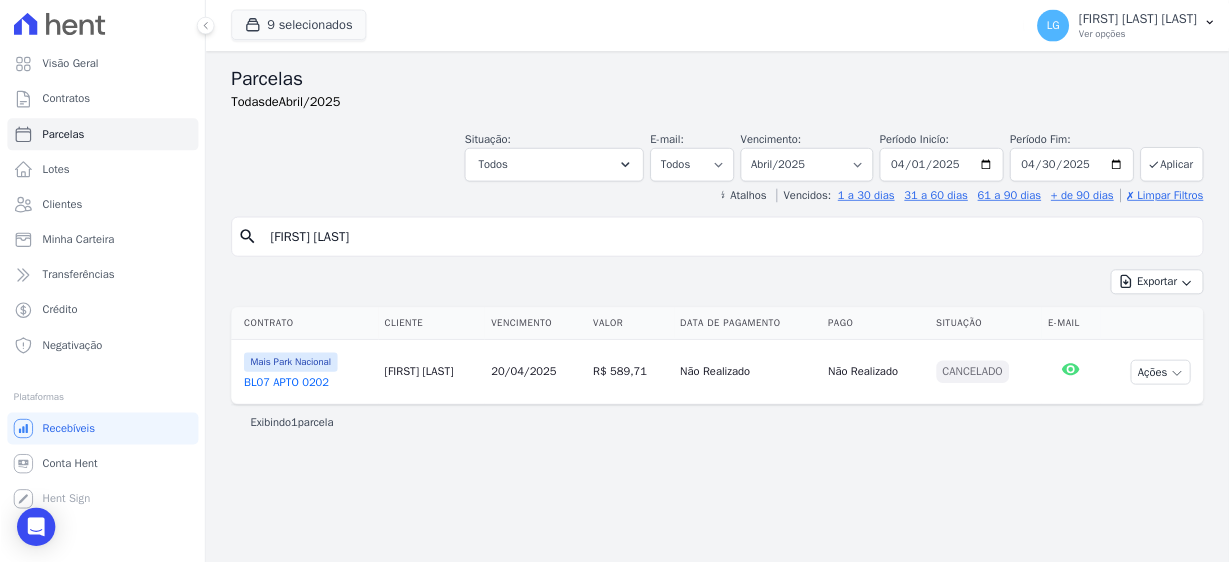 scroll, scrollTop: 0, scrollLeft: 0, axis: both 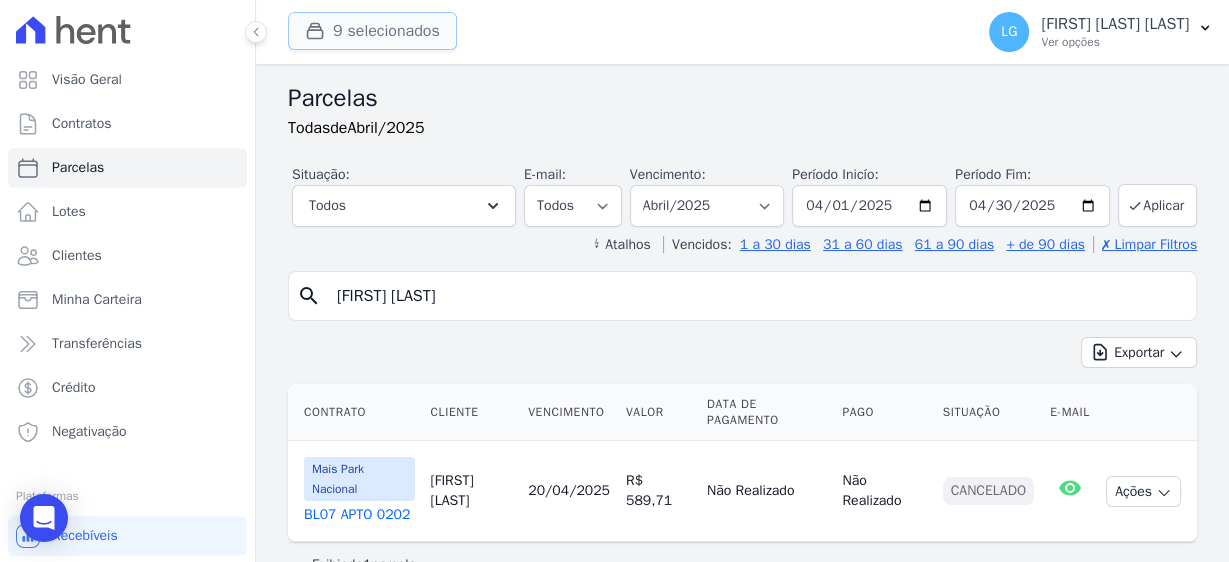 click on "9 selecionados" at bounding box center (372, 31) 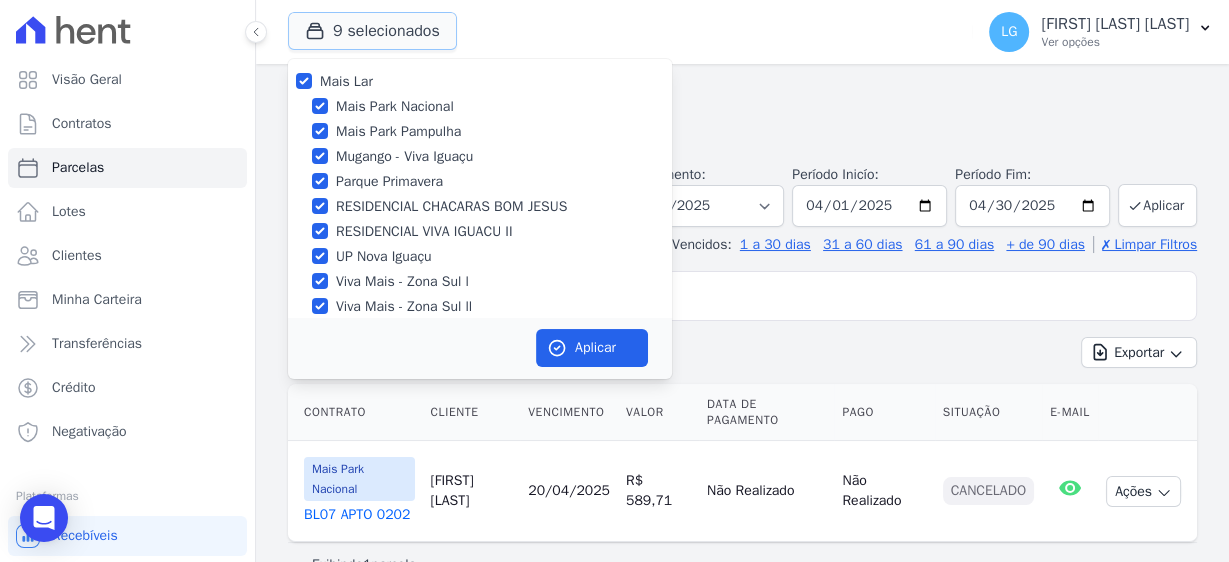 scroll, scrollTop: 0, scrollLeft: 0, axis: both 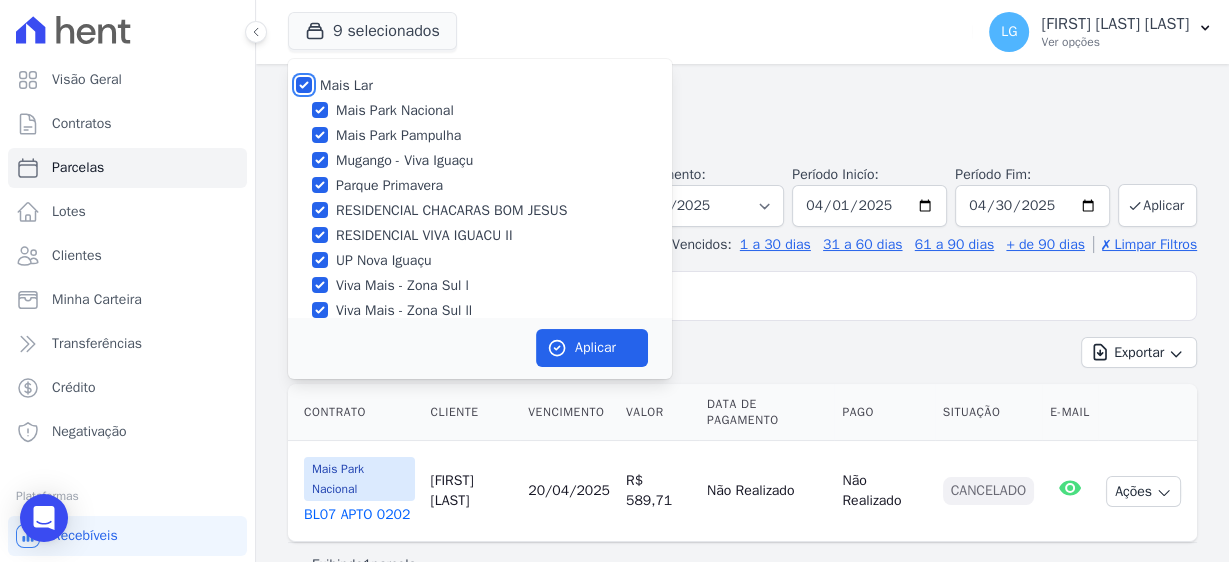 click on "Mais Lar" at bounding box center (304, 85) 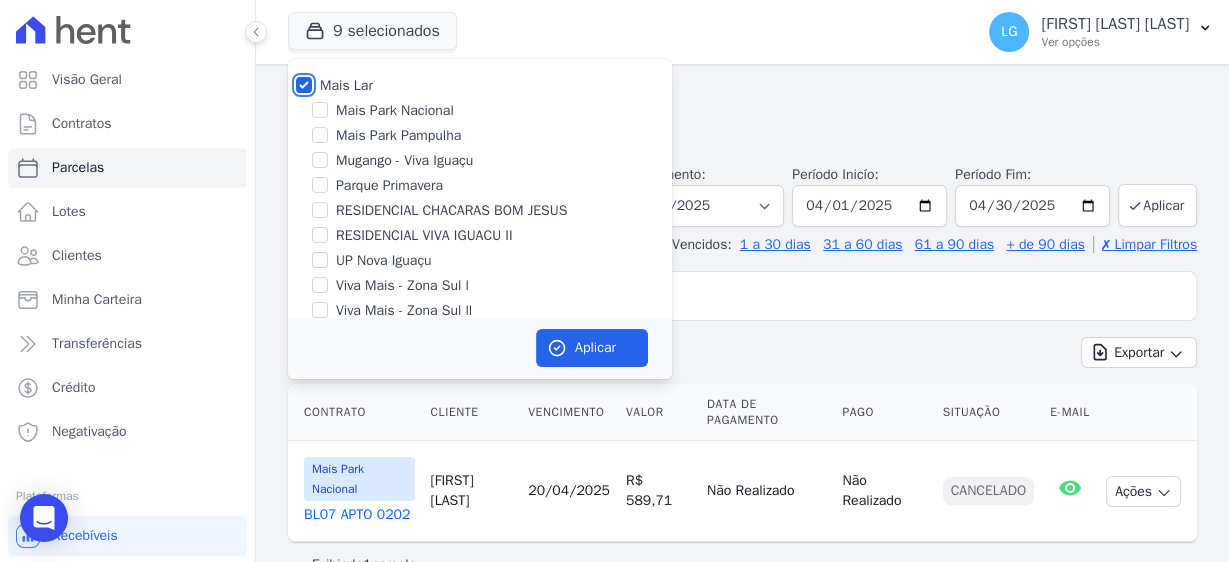 checkbox on "false" 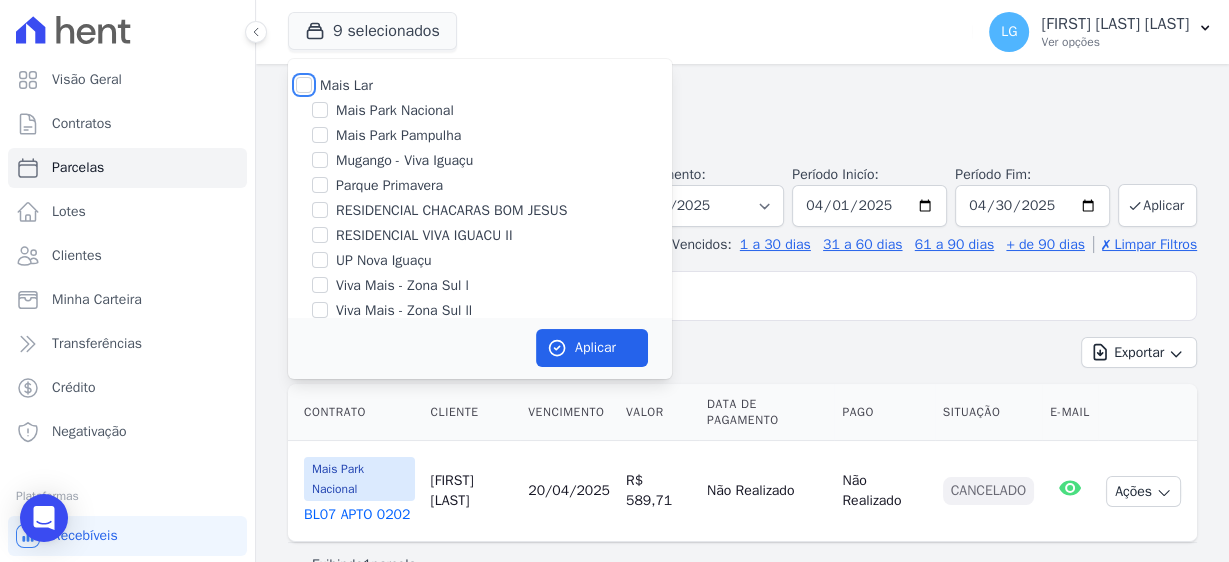 checkbox on "false" 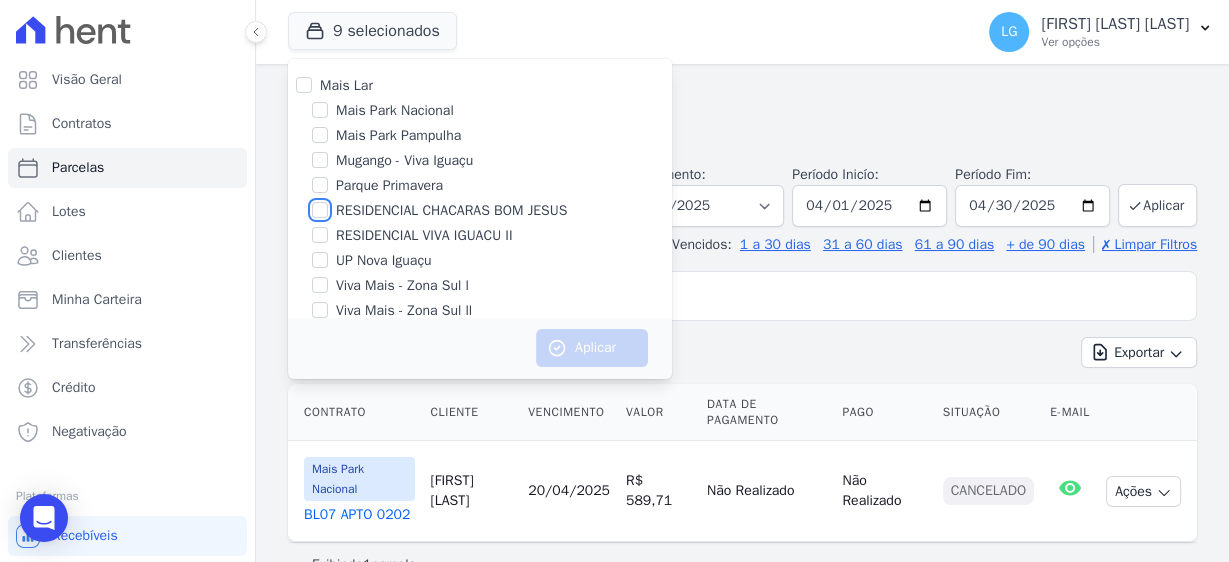 click on "RESIDENCIAL CHACARAS BOM JESUS" at bounding box center (320, 210) 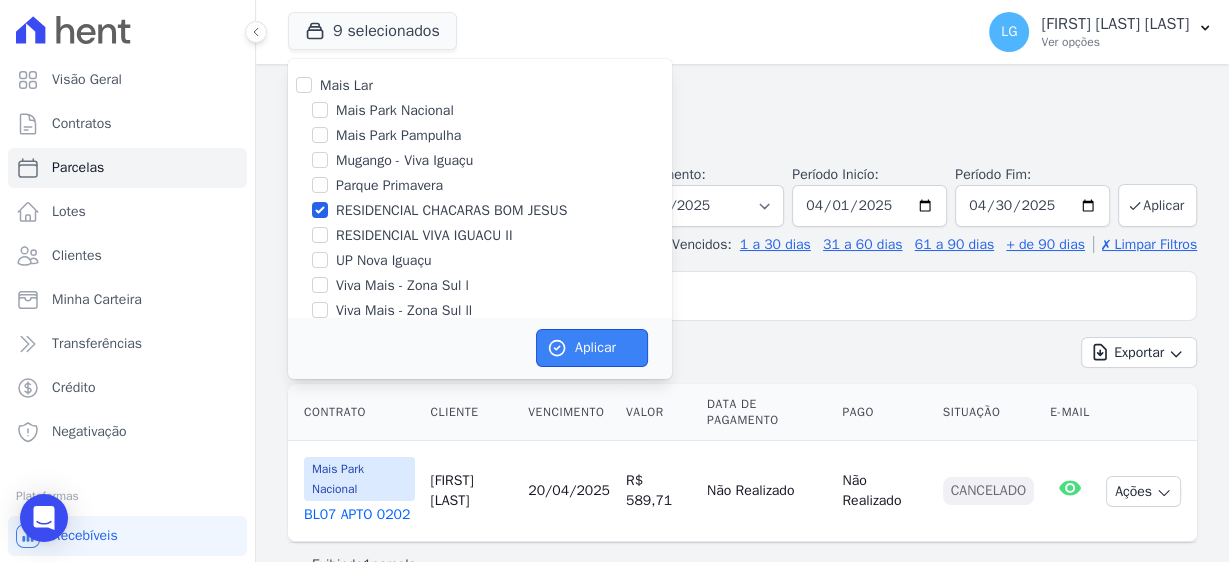 click on "Aplicar" at bounding box center [592, 348] 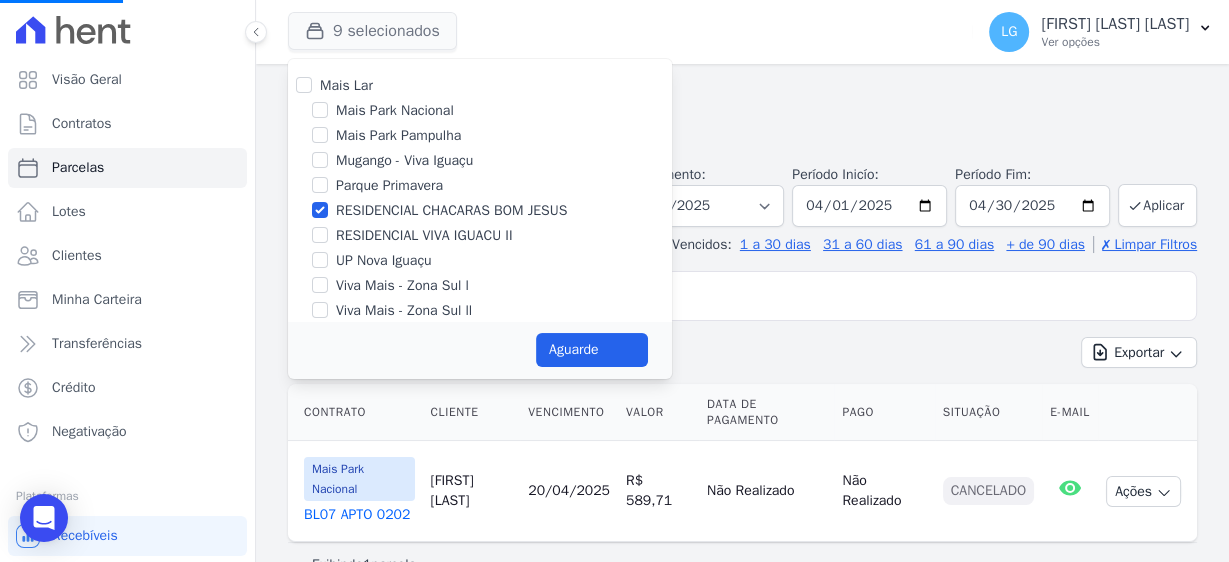 select 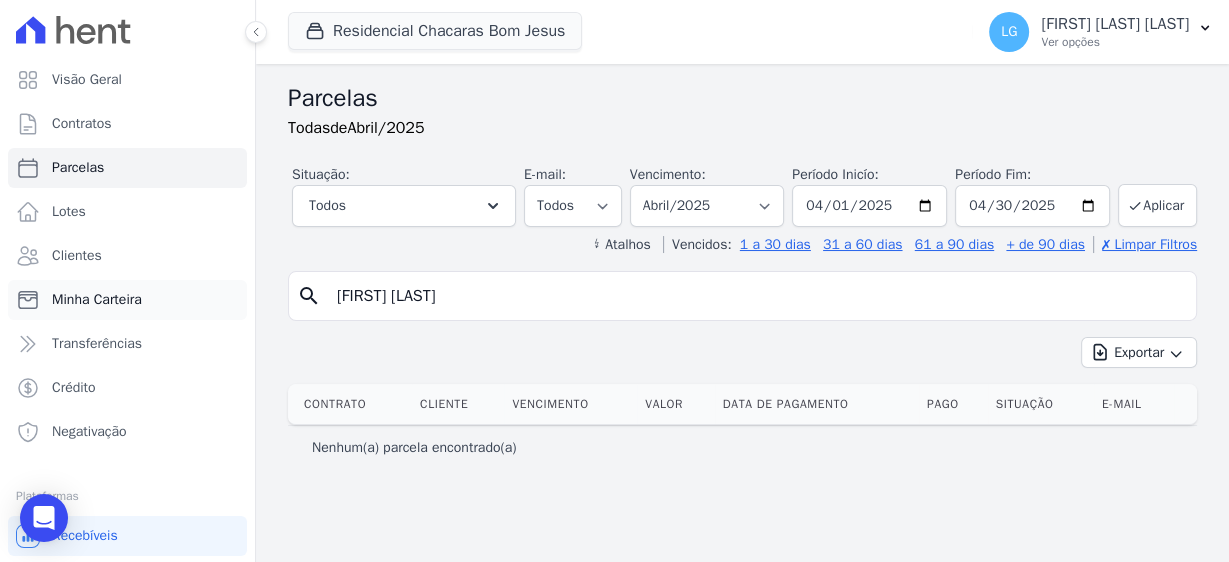 drag, startPoint x: 388, startPoint y: 294, endPoint x: 201, endPoint y: 291, distance: 187.02406 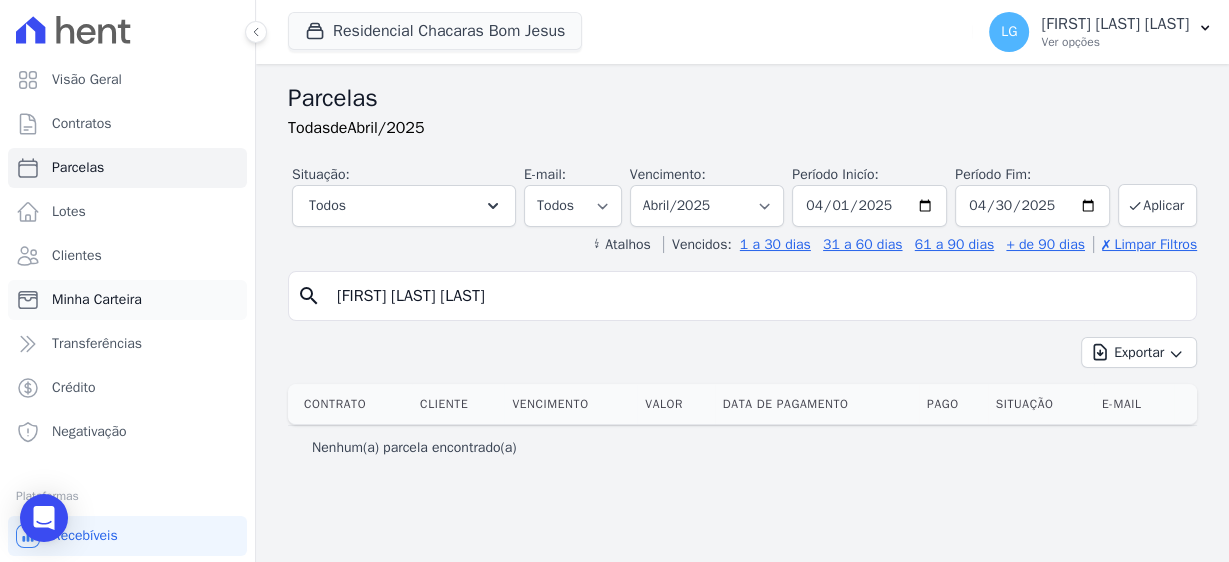 type on "[FIRST] [MIDDLE] [LAST] [LAST]" 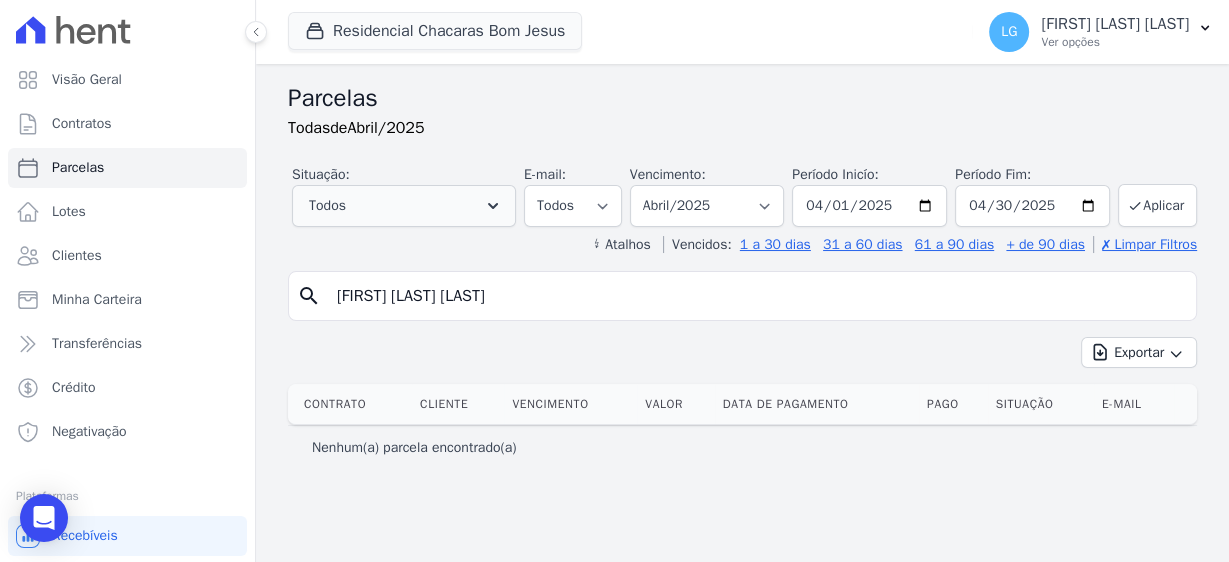 select 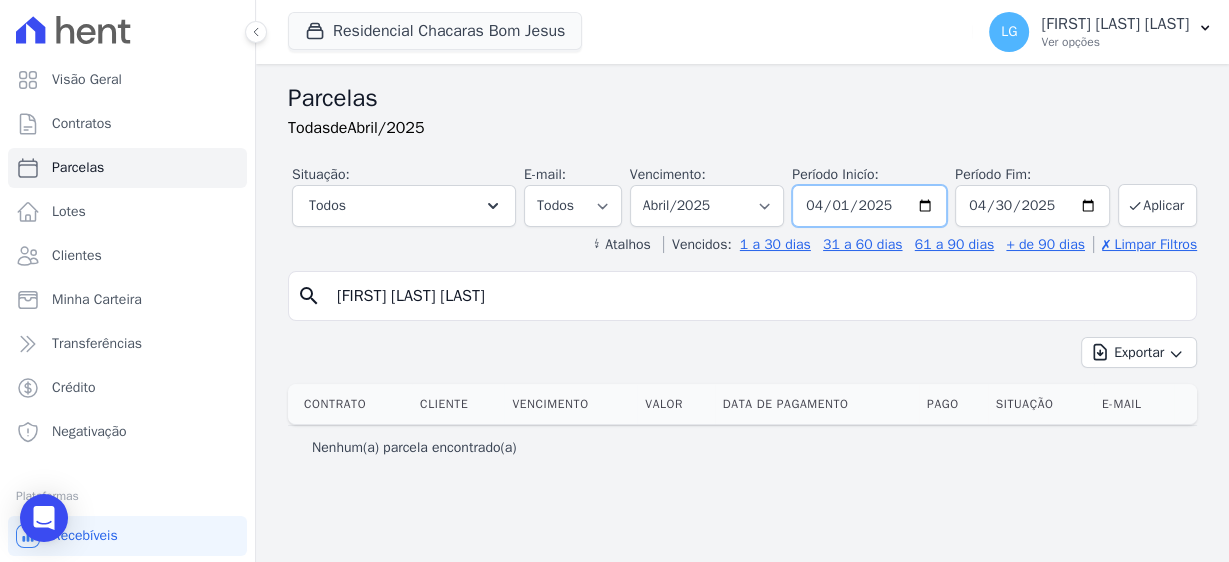 click on "2025-04-01" at bounding box center [869, 206] 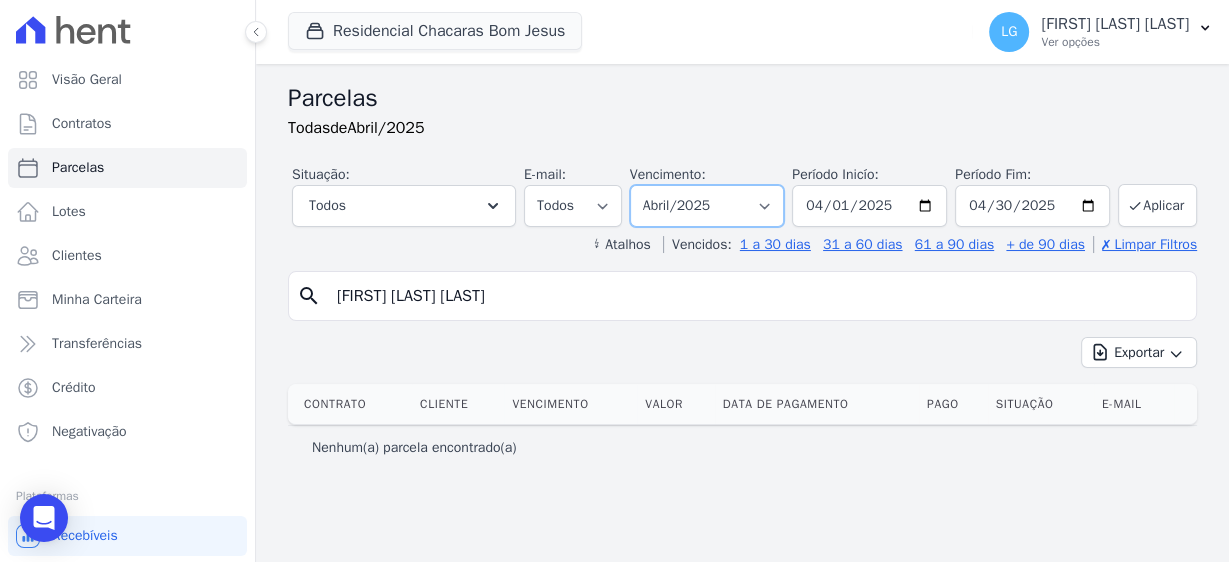 click on "Filtrar por período
────────
Todos os meses
Novembro/2024
Dezembro/2024
Janeiro/2025
Fevereiro/2025
Março/2025
Abril/2025
Maio/2025
Junho/2025
Julho/2025
Agosto/2025
Setembro/2025
Outubro/2025
Novembro/2025
Dezembro/2025
Janeiro/2026
Fevereiro/2026
Março/2026
Abril/2026
Maio/2026
Junho/2026
Julho/2026
Agosto/2026
Setembro/2026
Outubro/2026
Novembro/2026
Dezembro/2026
Janeiro/2027
Fevereiro/2027
Março/2027
Abril/2027
Maio/2027
Junho/2027
Julho/2027
Agosto/2027
Setembro/2027
Outubro/2027
Novembro/2027
Dezembro/2027
Janeiro/2028
Fevereiro/2028
Março/2028
Abril/2028
Maio/2028
Junho/2028
Julho/2028
Agosto/2028
Setembro/2028
Outubro/2028
Novembro/2028
Dezembro/2028
Janeiro/2029
Fevereiro/2029
Março/2029
Abril/2029
Maio/2029
Junho/2029
Julho/2029
Agosto/2029
Setembro/2029
Outubro/2029" at bounding box center [707, 206] 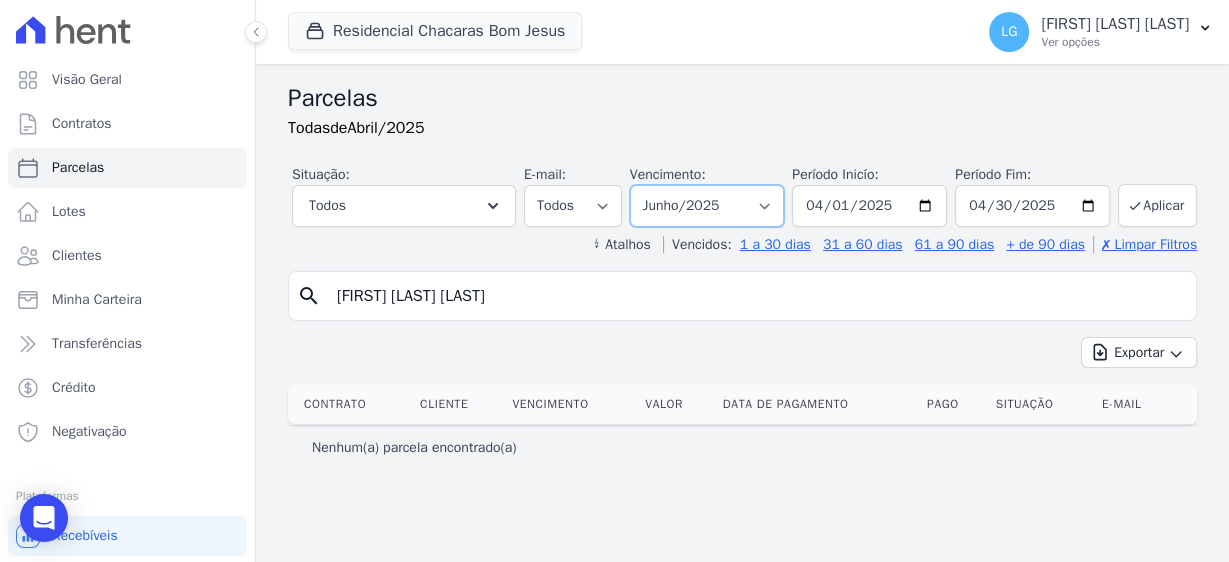 click on "Filtrar por período
────────
Todos os meses
Novembro/2024
Dezembro/2024
Janeiro/2025
Fevereiro/2025
Março/2025
Abril/2025
Maio/2025
Junho/2025
Julho/2025
Agosto/2025
Setembro/2025
Outubro/2025
Novembro/2025
Dezembro/2025
Janeiro/2026
Fevereiro/2026
Março/2026
Abril/2026
Maio/2026
Junho/2026
Julho/2026
Agosto/2026
Setembro/2026
Outubro/2026
Novembro/2026
Dezembro/2026
Janeiro/2027
Fevereiro/2027
Março/2027
Abril/2027
Maio/2027
Junho/2027
Julho/2027
Agosto/2027
Setembro/2027
Outubro/2027
Novembro/2027
Dezembro/2027
Janeiro/2028
Fevereiro/2028
Março/2028
Abril/2028
Maio/2028
Junho/2028
Julho/2028
Agosto/2028
Setembro/2028
Outubro/2028
Novembro/2028
Dezembro/2028
Janeiro/2029
Fevereiro/2029
Março/2029
Abril/2029
Maio/2029
Junho/2029
Julho/2029
Agosto/2029
Setembro/2029
Outubro/2029" at bounding box center (707, 206) 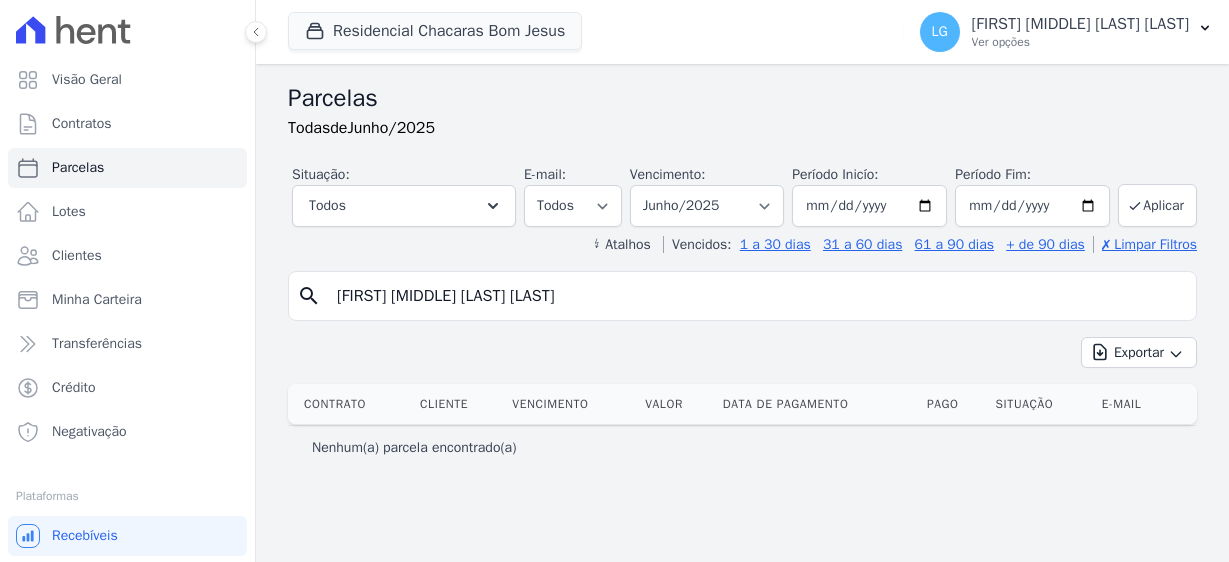 select 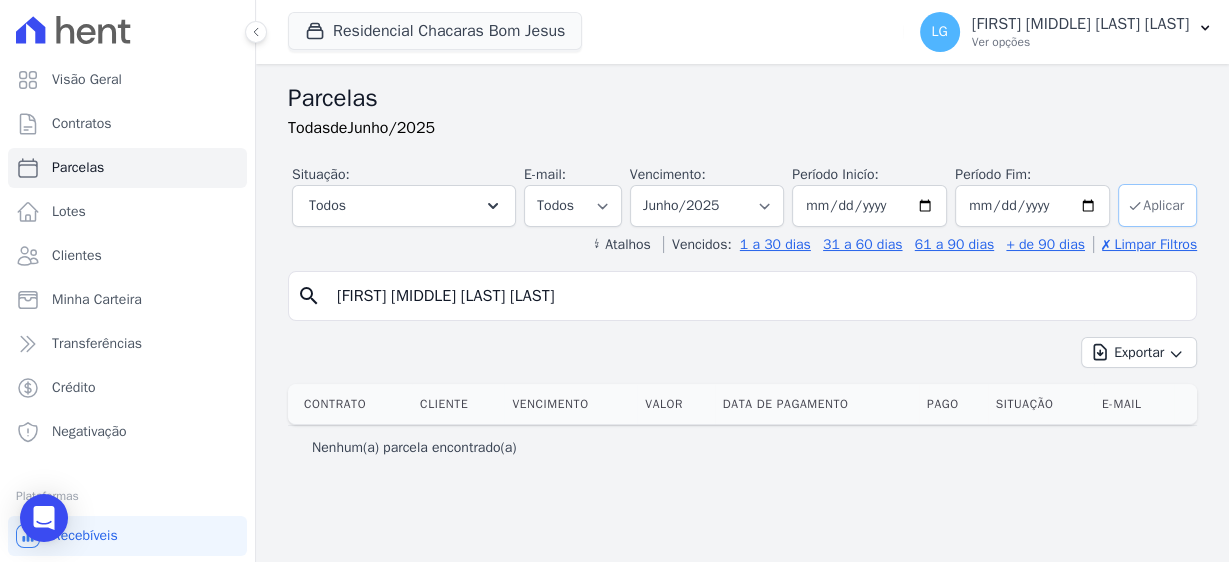 click on "Aplicar" at bounding box center [1157, 205] 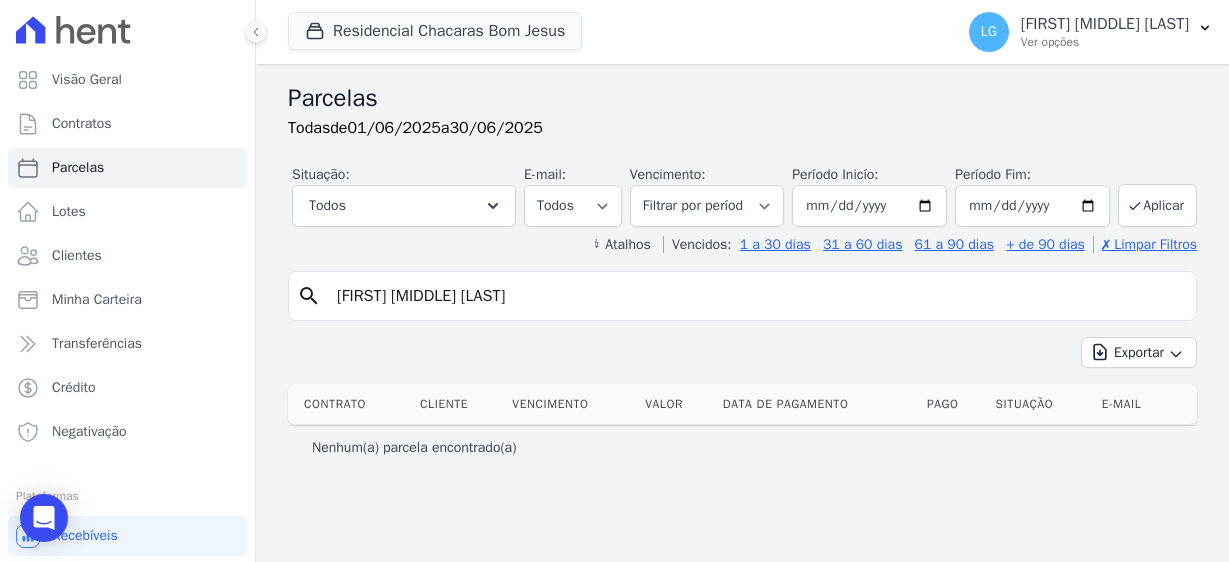 select 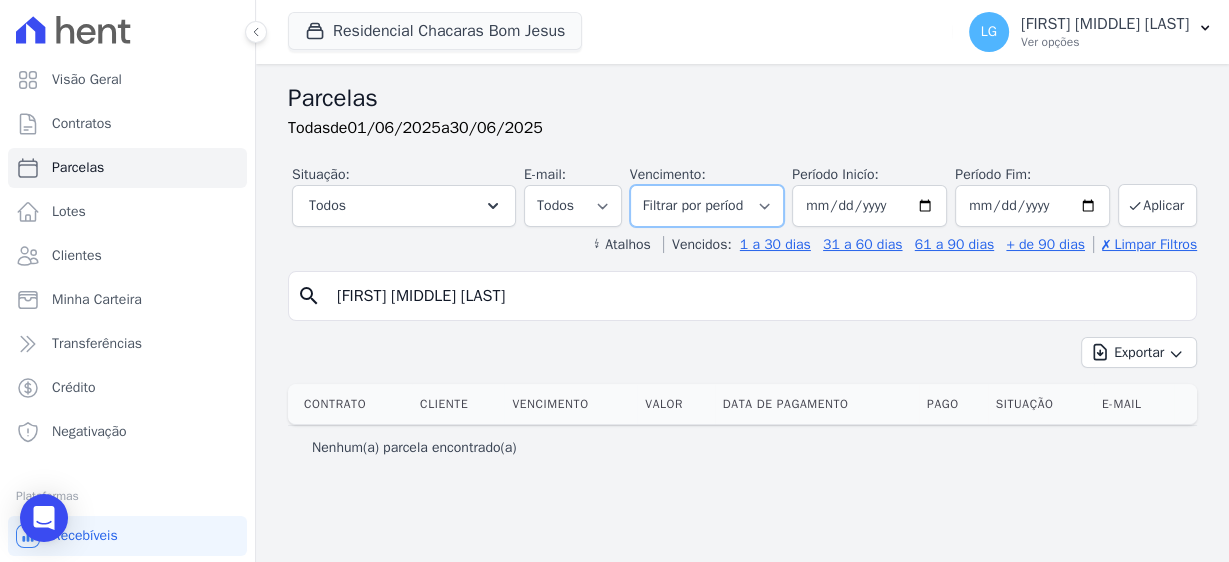click on "Filtrar por período
────────
Todos os meses
Novembro/[YEAR]
Dezembro/[YEAR]
Janeiro/[YEAR]
Fevereiro/[YEAR]
Março/[YEAR]
Abril/[YEAR]
Maio/[YEAR]
Junho/[YEAR]
Julho/[YEAR]
Agosto/[YEAR]
Setembro/[YEAR]
Outubro/[YEAR]
Novembro/[YEAR]
Dezembro/[YEAR]
Janeiro/[YEAR]
Fevereiro/[YEAR]
Março/[YEAR]
Abril/[YEAR]
Maio/[YEAR]
Junho/[YEAR]
Julho/[YEAR]
Agosto/[YEAR]
Setembro/[YEAR]
Outubro/[YEAR]
Novembro/[YEAR]
Dezembro/[YEAR]
Janeiro/[YEAR]
Fevereiro/[YEAR]
Março/[YEAR]
Abril/[YEAR]
Maio/[YEAR]
Junho/[YEAR]
Julho/[YEAR]
Agosto/[YEAR]
Setembro/[YEAR]
Outubro/[YEAR]
Novembro/[YEAR]
Dezembro/[YEAR]
Janeiro/[YEAR]
Fevereiro/[YEAR]
Março/[YEAR]
Abril/[YEAR]
Maio/[YEAR]
Junho/[YEAR]
Julho/[YEAR]
Agosto/[YEAR]
Setembro/[YEAR]
Outubro/[YEAR]" at bounding box center (707, 206) 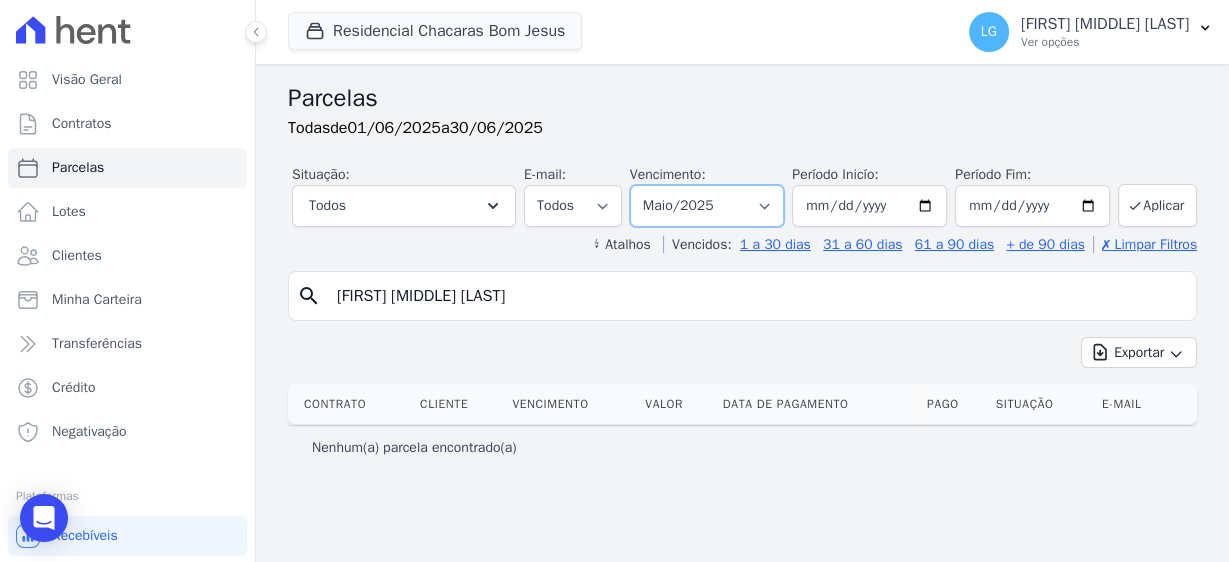 click on "Filtrar por período
────────
Todos os meses
Novembro/2024
Dezembro/2024
Janeiro/2025
Fevereiro/2025
Março/2025
Abril/2025
Maio/2025
Junho/2025
Julho/2025
Agosto/2025
Setembro/2025
Outubro/2025
Novembro/2025
Dezembro/2025
Janeiro/2026
Fevereiro/2026
Março/2026
Abril/2026
Maio/2026
Junho/2026
Julho/2026
Agosto/2026
Setembro/2026
Outubro/2026
Novembro/2026
Dezembro/2026
Janeiro/2027
Fevereiro/2027
Março/2027
Abril/2027
Maio/2027
Junho/2027
Julho/2027
Agosto/2027
Setembro/2027
Outubro/2027
Novembro/2027
Dezembro/2027
Janeiro/2028
Fevereiro/2028
Março/2028
Abril/2028
Maio/2028
Junho/2028
Julho/2028
Agosto/2028
Setembro/2028
Outubro/2028
Novembro/2028
Dezembro/2028
Janeiro/2029
Fevereiro/2029
Março/2029
Abril/2029
Maio/2029
Junho/2029
Julho/2029
Agosto/2029
Setembro/2029
Outubro/2029" at bounding box center [707, 206] 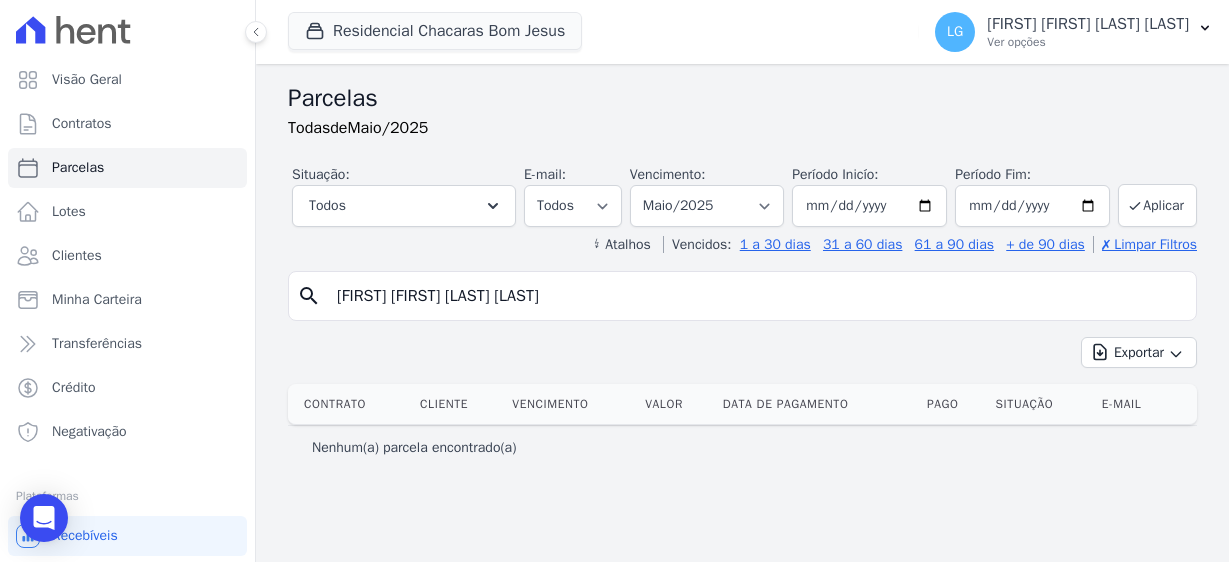 select 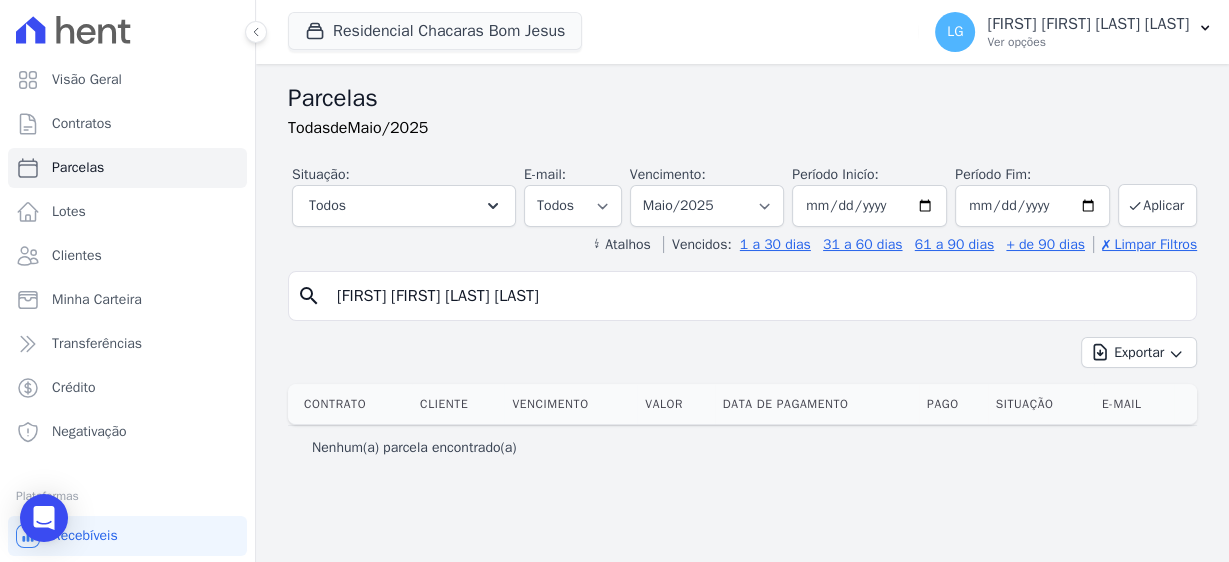 click on "[FIRST] [MIDDLE] [LAST] [LAST]" at bounding box center [756, 296] 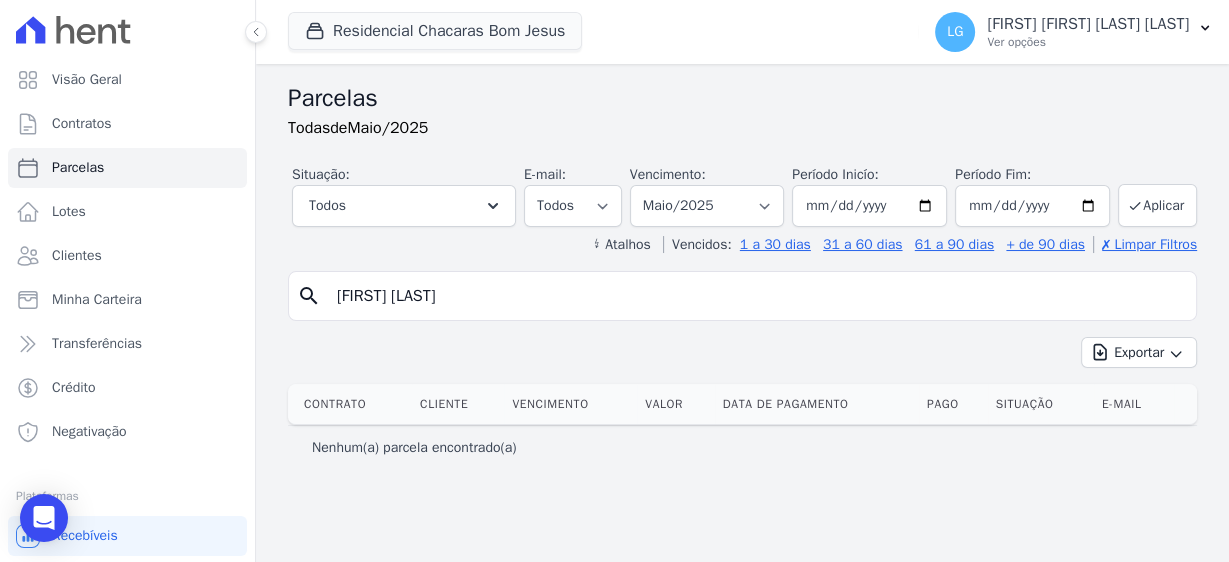 type on "[FIRST] [LAST]" 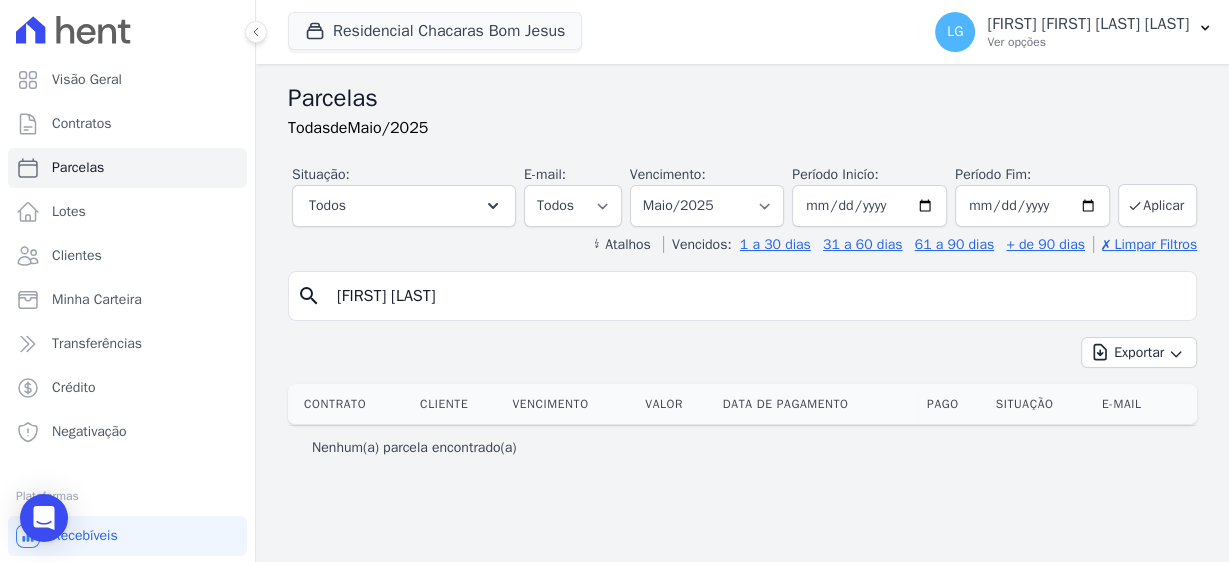 select 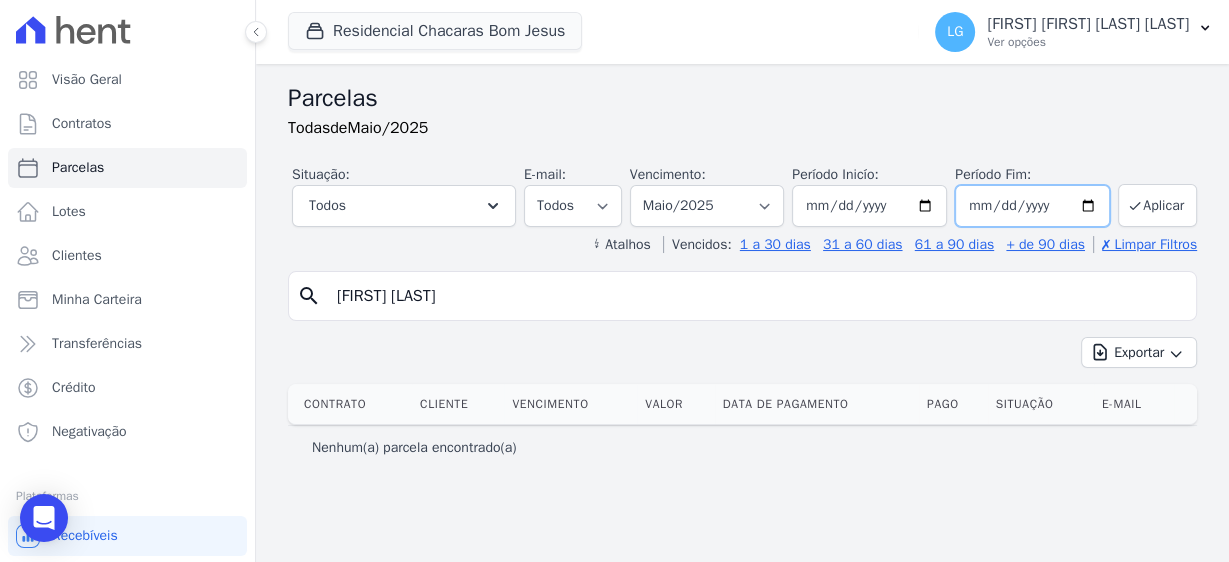 click on "[DATE]" at bounding box center [1032, 206] 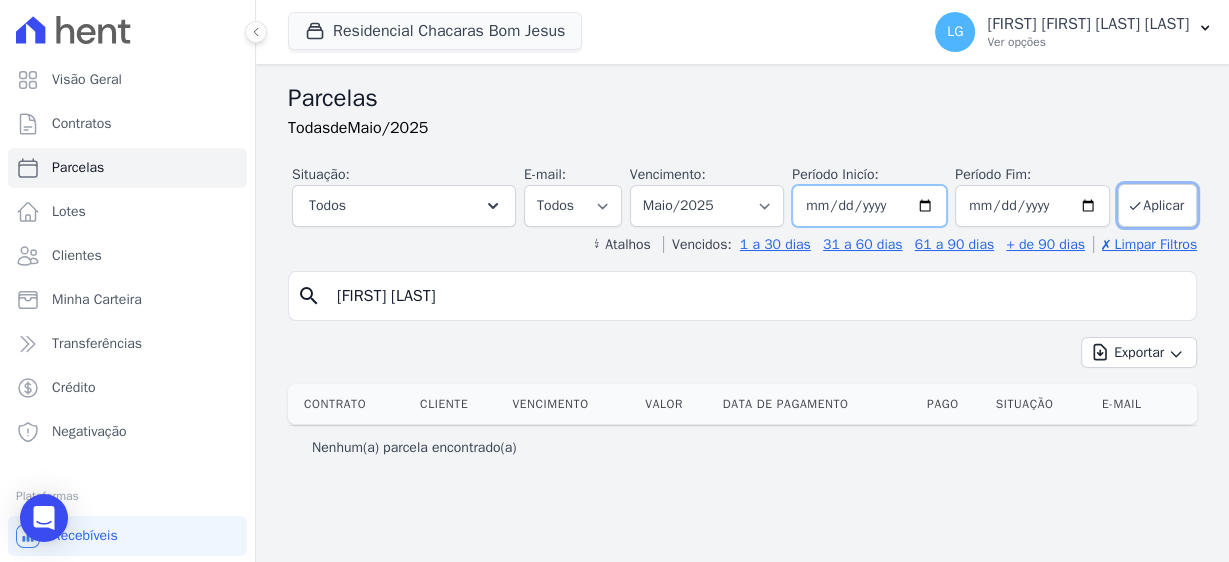click on "[DATE]" at bounding box center [869, 206] 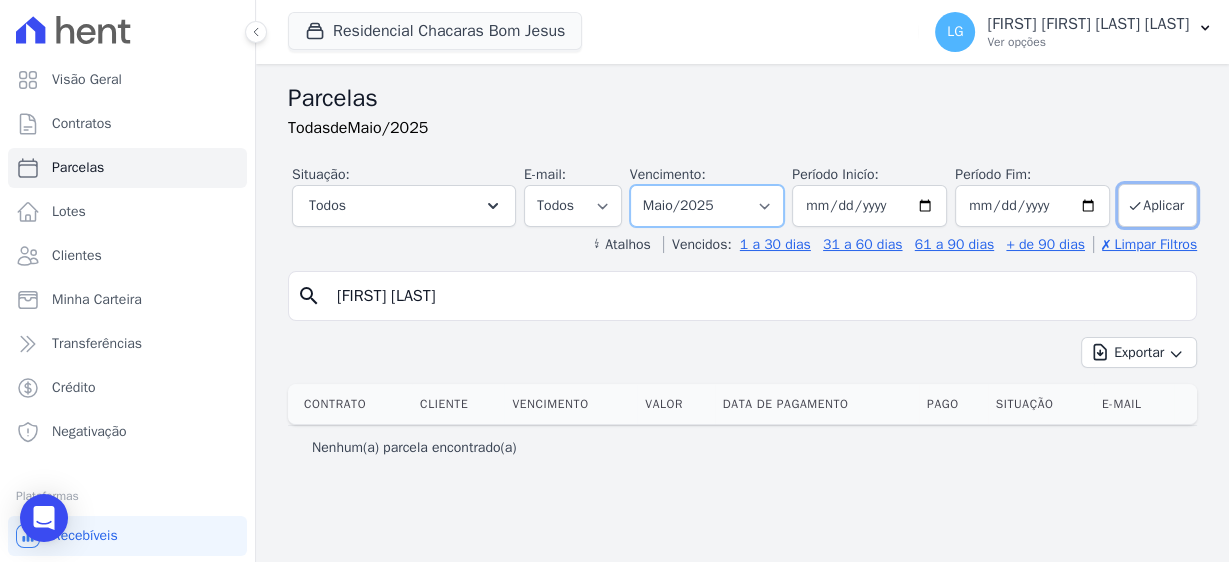 click on "Filtrar por período
────────
Todos os meses
Novembro/2024
Dezembro/2024
Janeiro/2025
Fevereiro/2025
Março/2025
Abril/2025
Maio/2025
Junho/2025
Julho/2025
Agosto/2025
Setembro/2025
Outubro/2025
Novembro/2025
Dezembro/2025
Janeiro/2026
Fevereiro/2026
Março/2026
Abril/2026
Maio/2026
Junho/2026
Julho/2026
Agosto/2026
Setembro/2026
Outubro/2026
Novembro/2026
Dezembro/2026
Janeiro/2027
Fevereiro/2027
Março/2027
Abril/2027
Maio/2027
Junho/2027
Julho/2027
Agosto/2027
Setembro/2027
Outubro/2027
Novembro/2027
Dezembro/2027
Janeiro/2028
Fevereiro/2028
Março/2028
Abril/2028
Maio/2028
Junho/2028
Julho/2028
Agosto/2028
Setembro/2028
Outubro/2028
Novembro/2028
Dezembro/2028
Janeiro/2029
Fevereiro/2029
Março/2029
Abril/2029
Maio/2029
Junho/2029
Julho/2029
Agosto/2029
Setembro/2029
Outubro/2029" at bounding box center [707, 206] 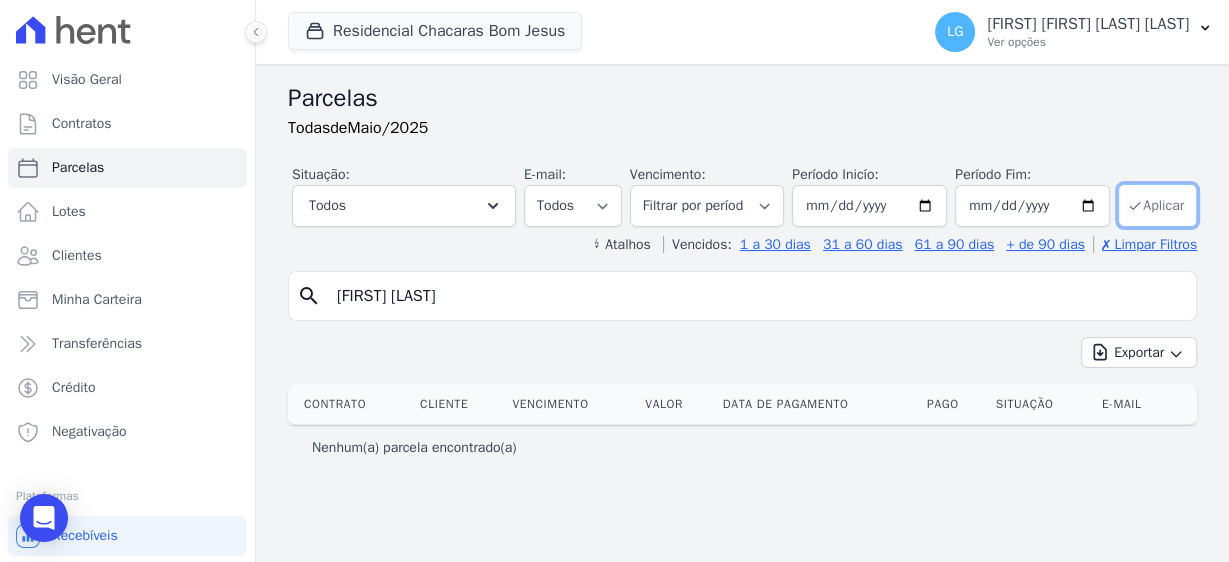 click on "Aplicar" at bounding box center (1157, 205) 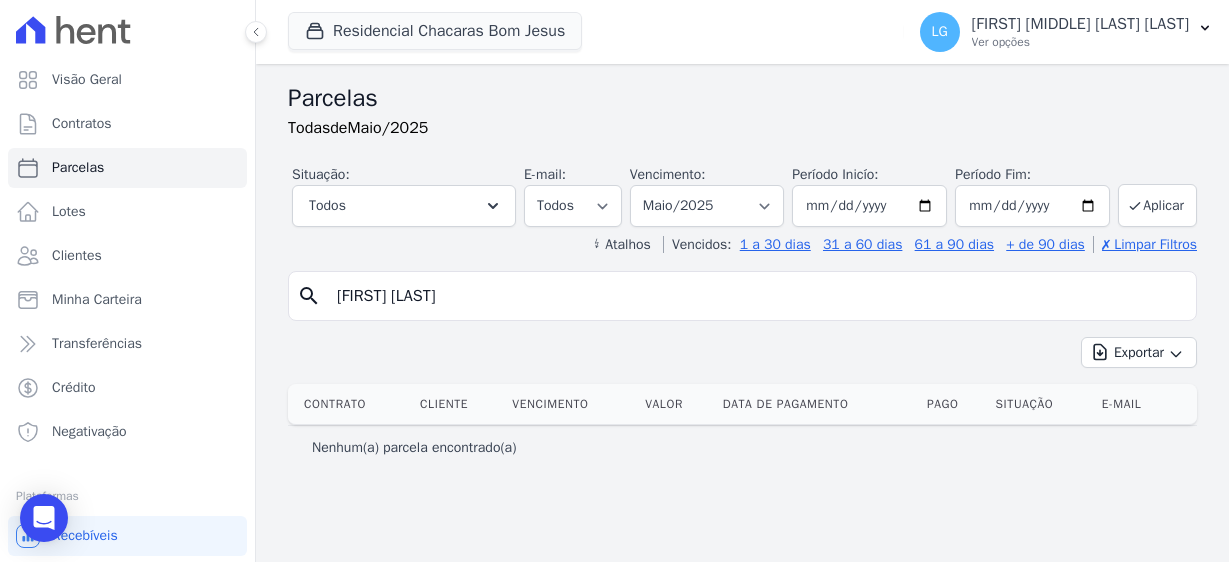 select 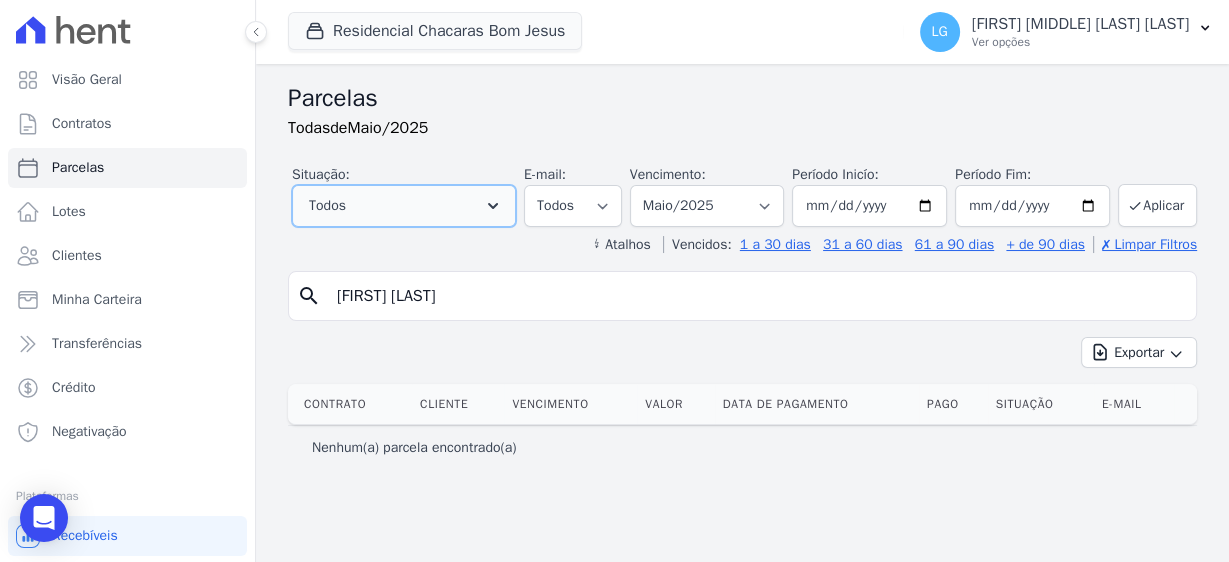 click 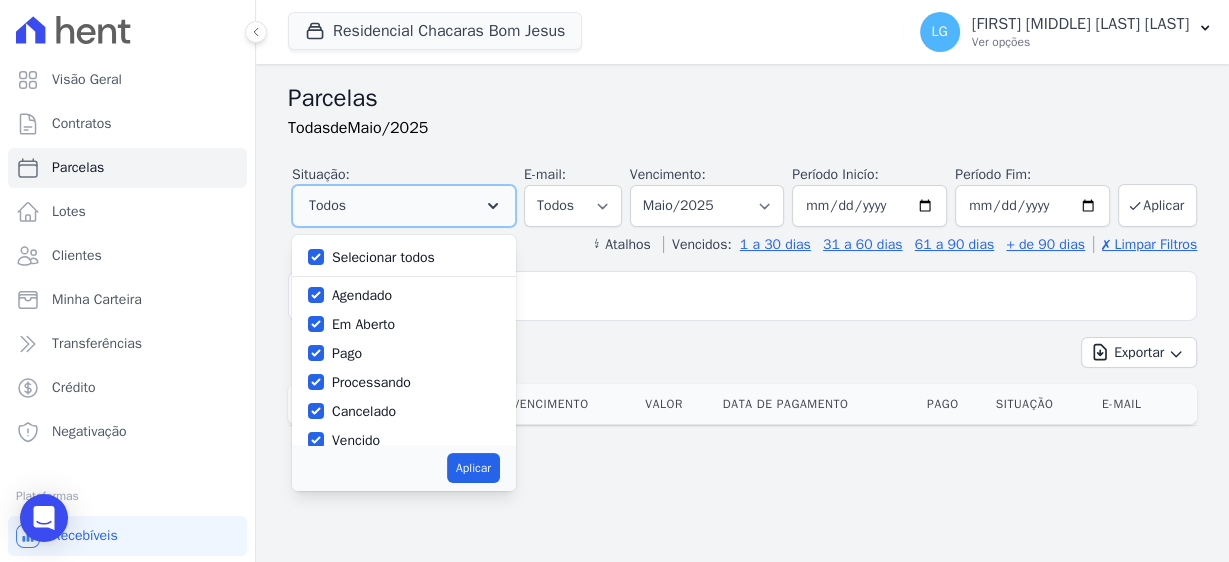 click 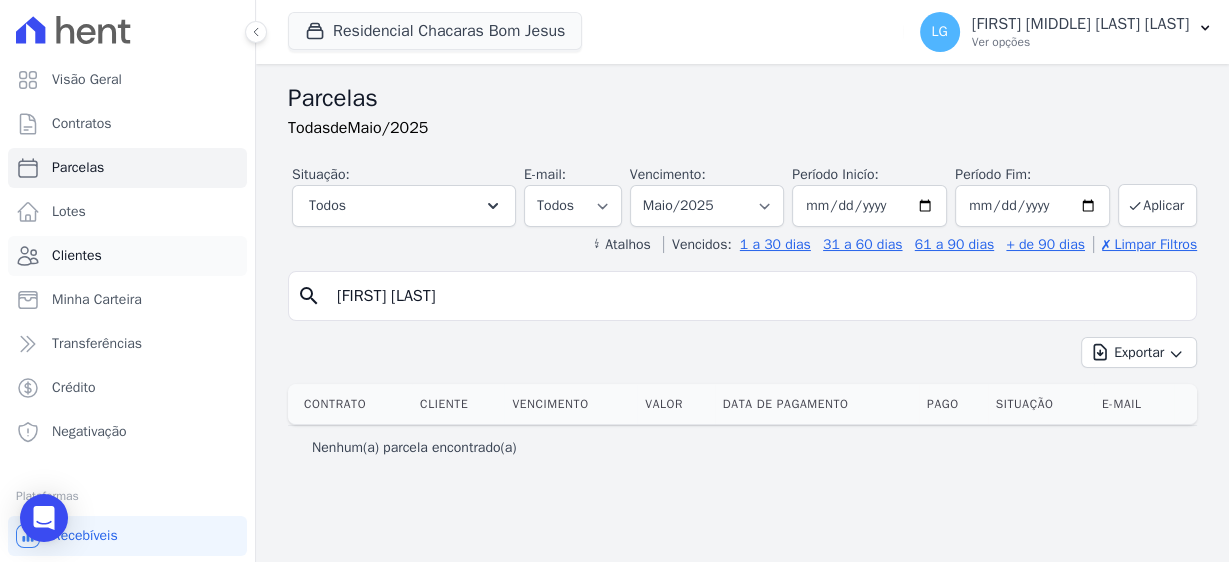 click on "Clientes" at bounding box center [77, 256] 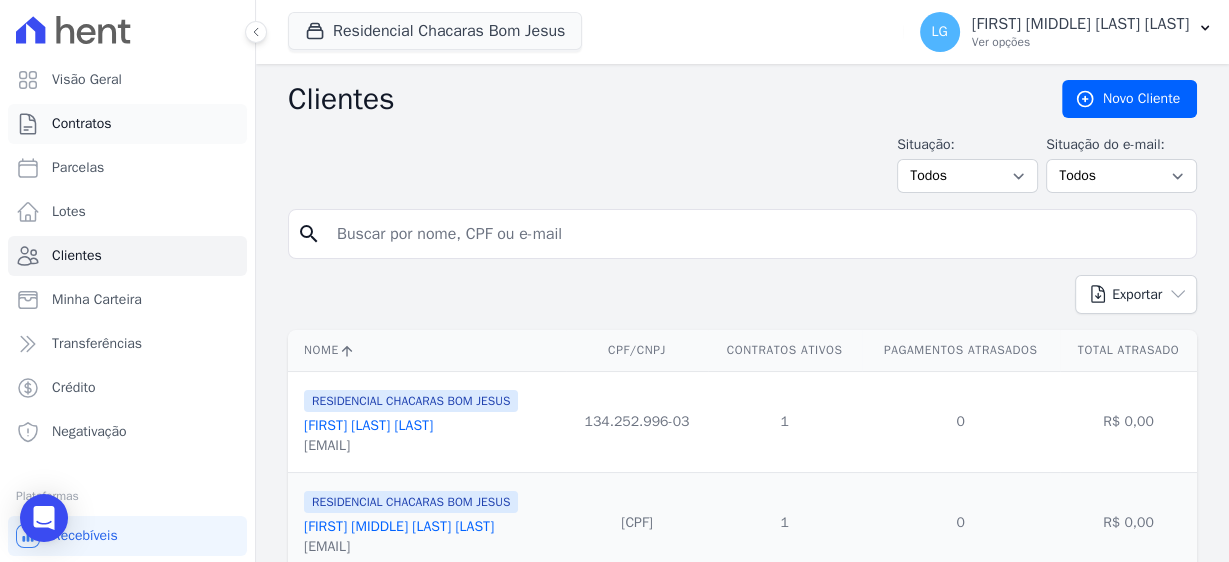click on "Contratos" at bounding box center [127, 124] 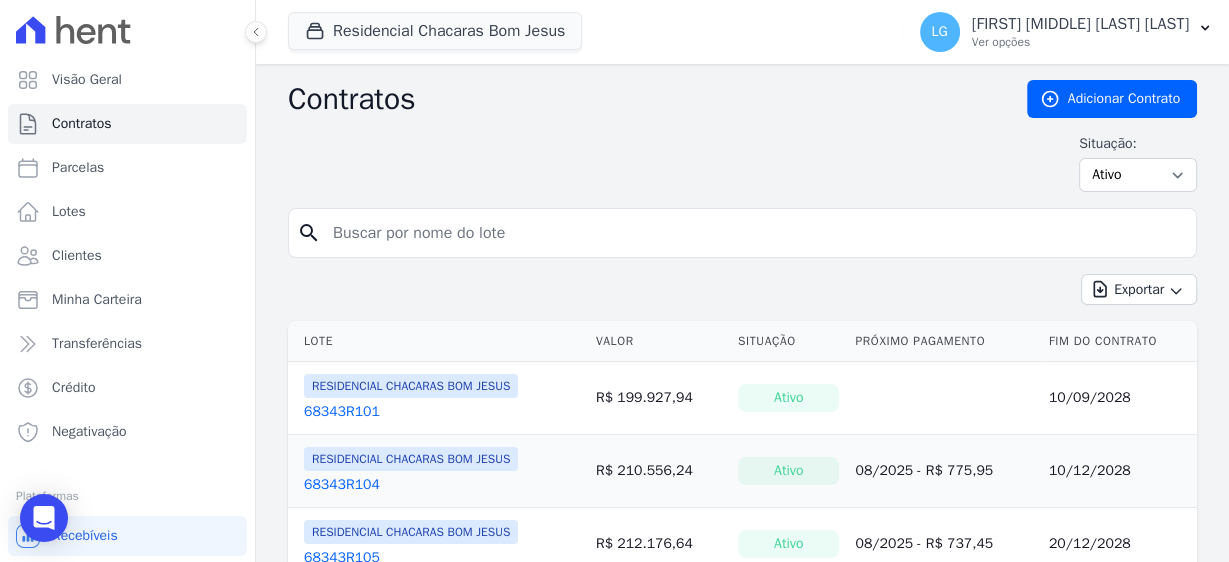 click at bounding box center (754, 233) 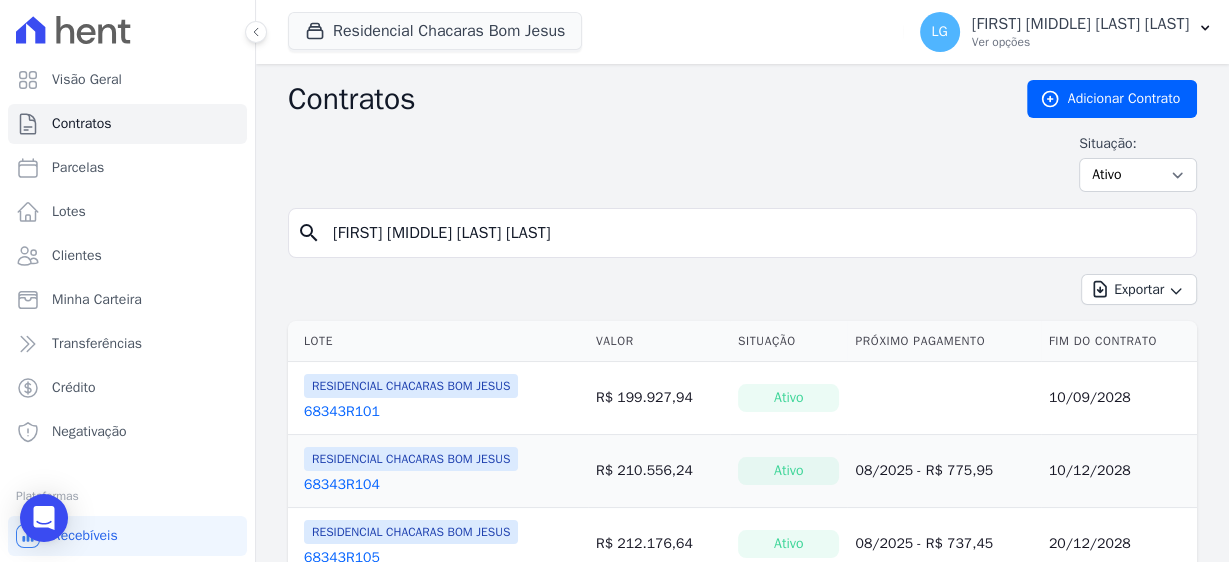 type on "[FIRST] [MIDDLE] [LAST] [LAST]" 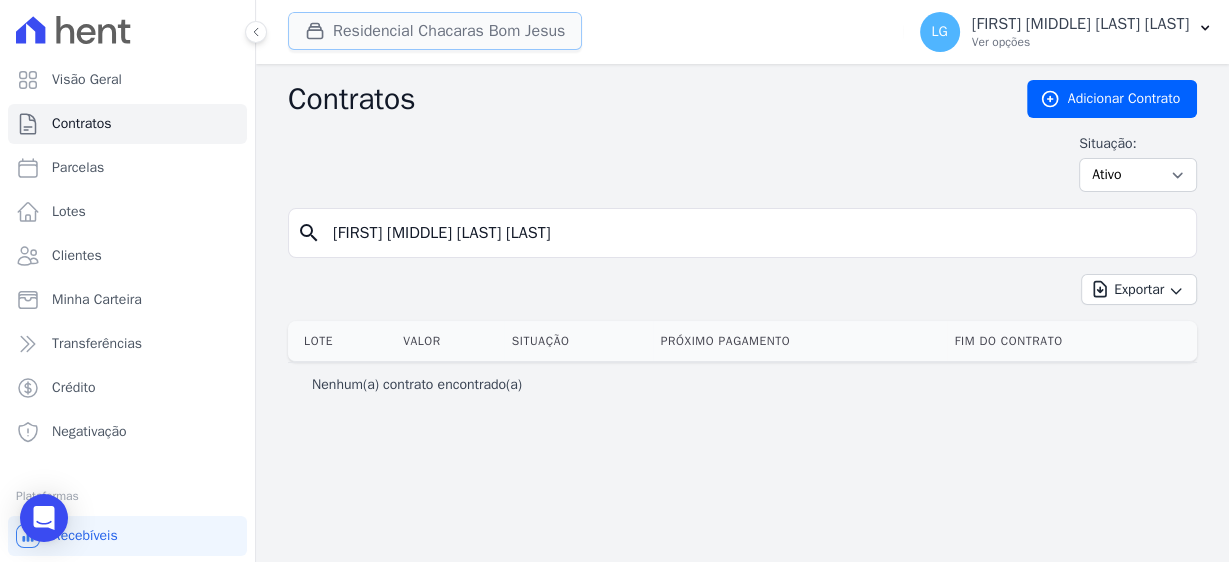 click on "Residencial Chacaras Bom Jesus" at bounding box center [435, 31] 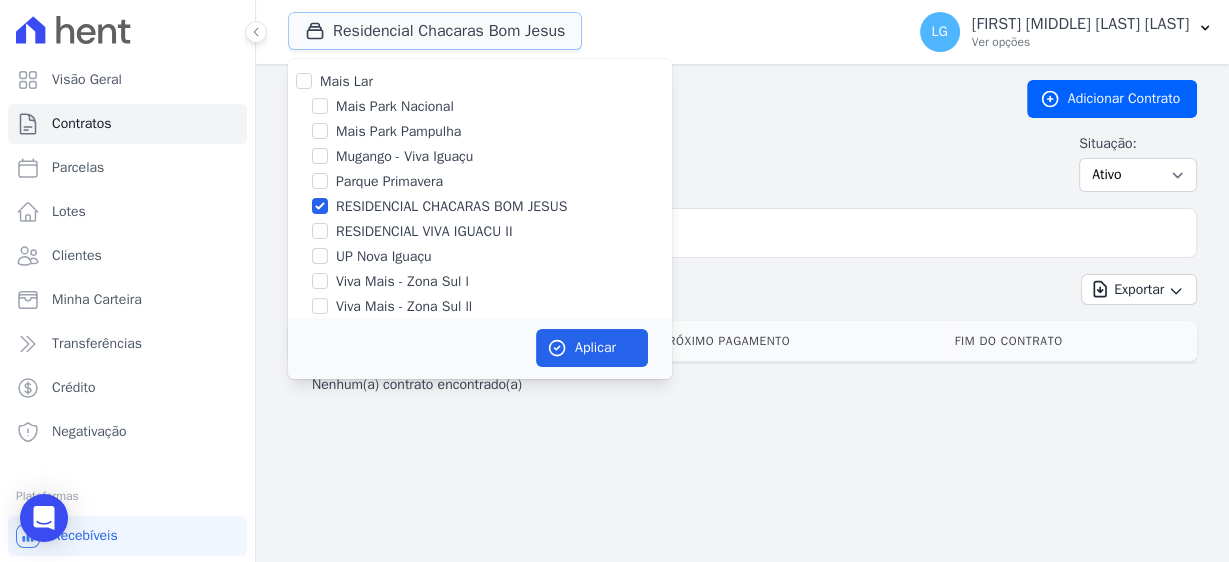 scroll, scrollTop: 0, scrollLeft: 0, axis: both 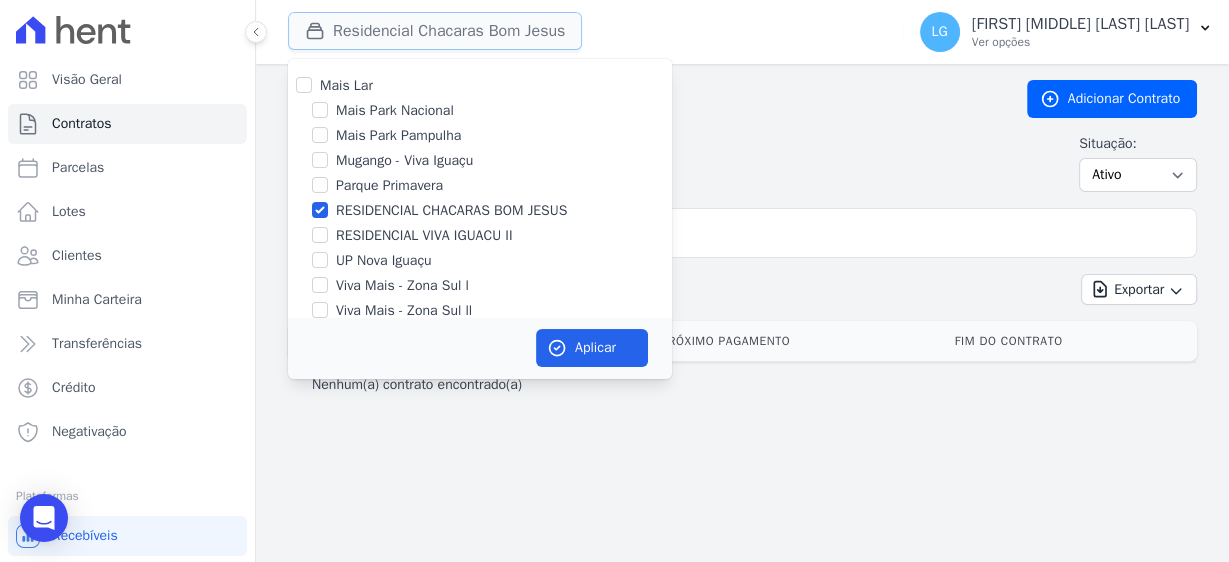 click on "Residencial Chacaras Bom Jesus" at bounding box center (435, 31) 